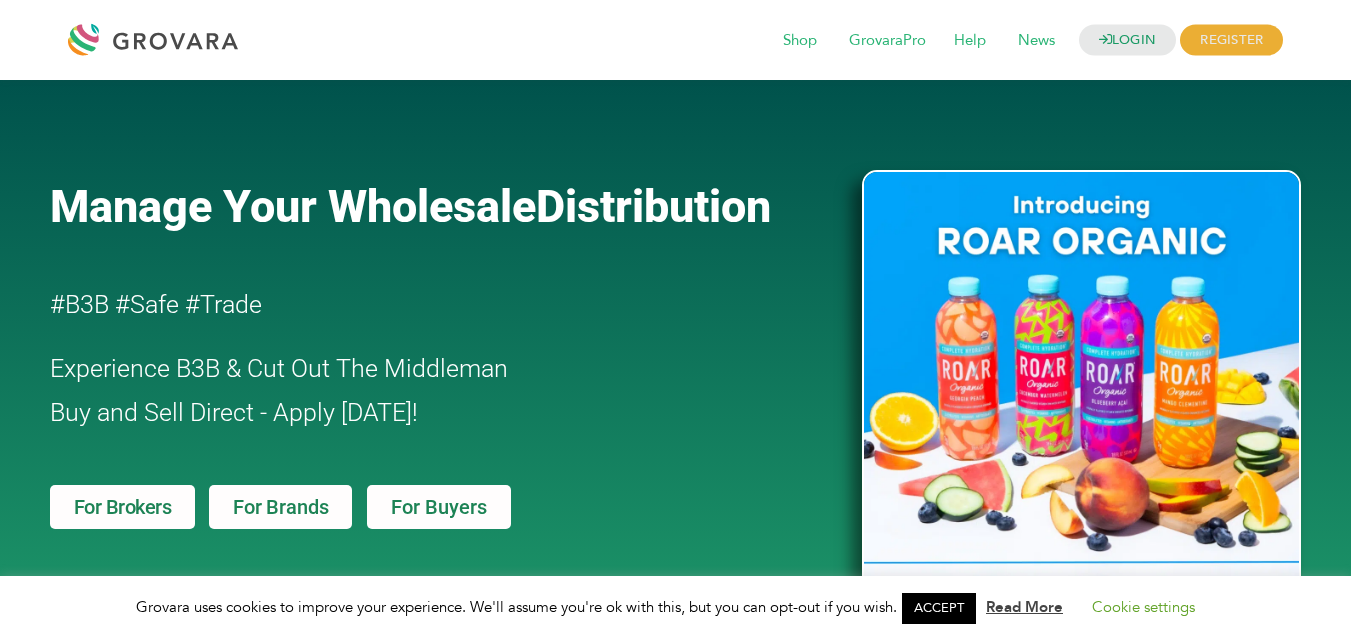 scroll, scrollTop: 0, scrollLeft: 0, axis: both 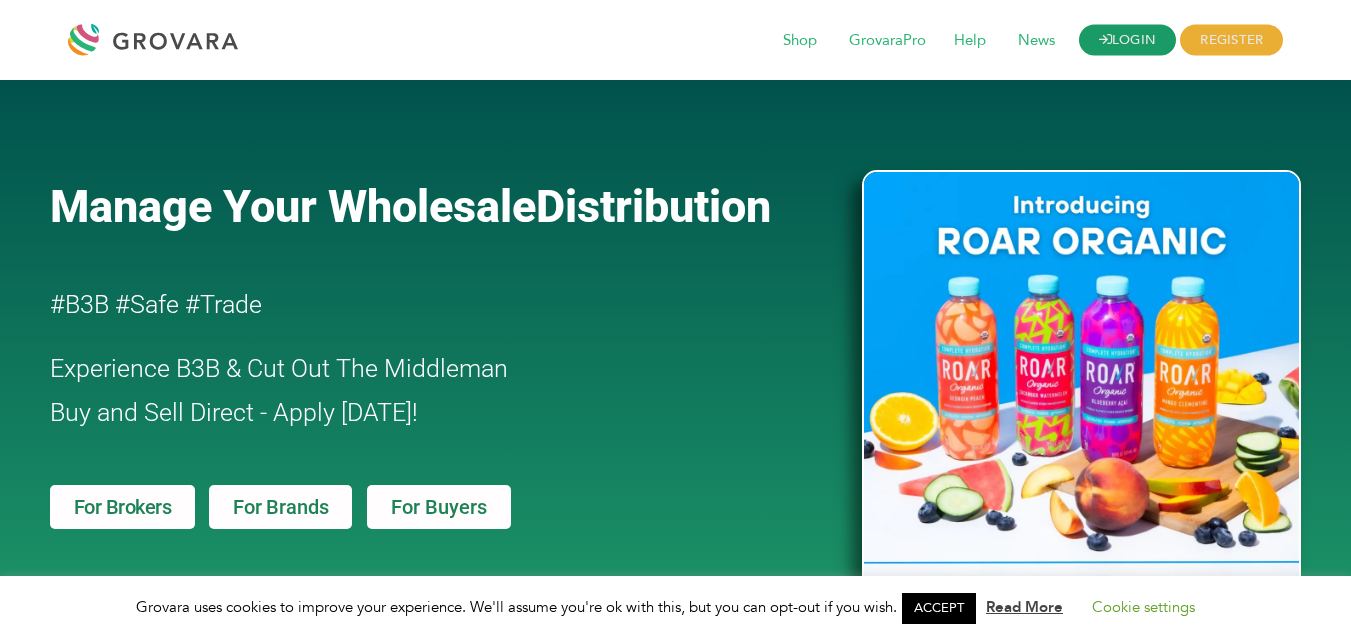 click on "LOGIN" at bounding box center (1128, 40) 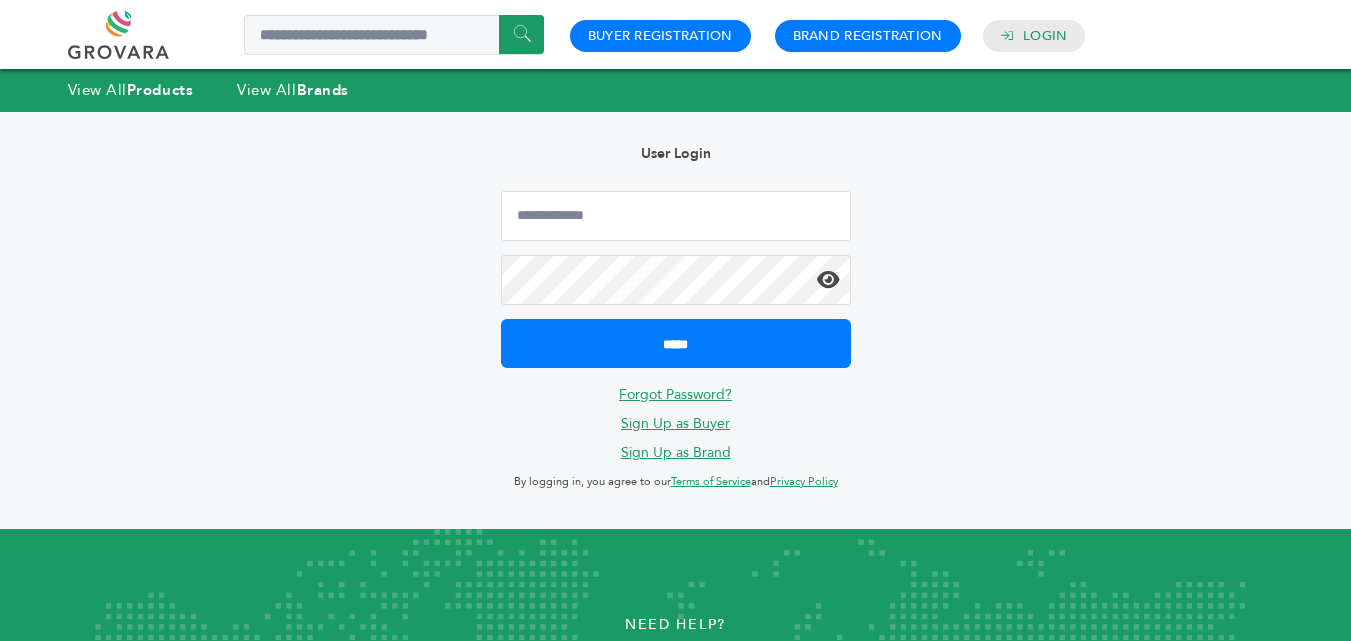 scroll, scrollTop: 0, scrollLeft: 0, axis: both 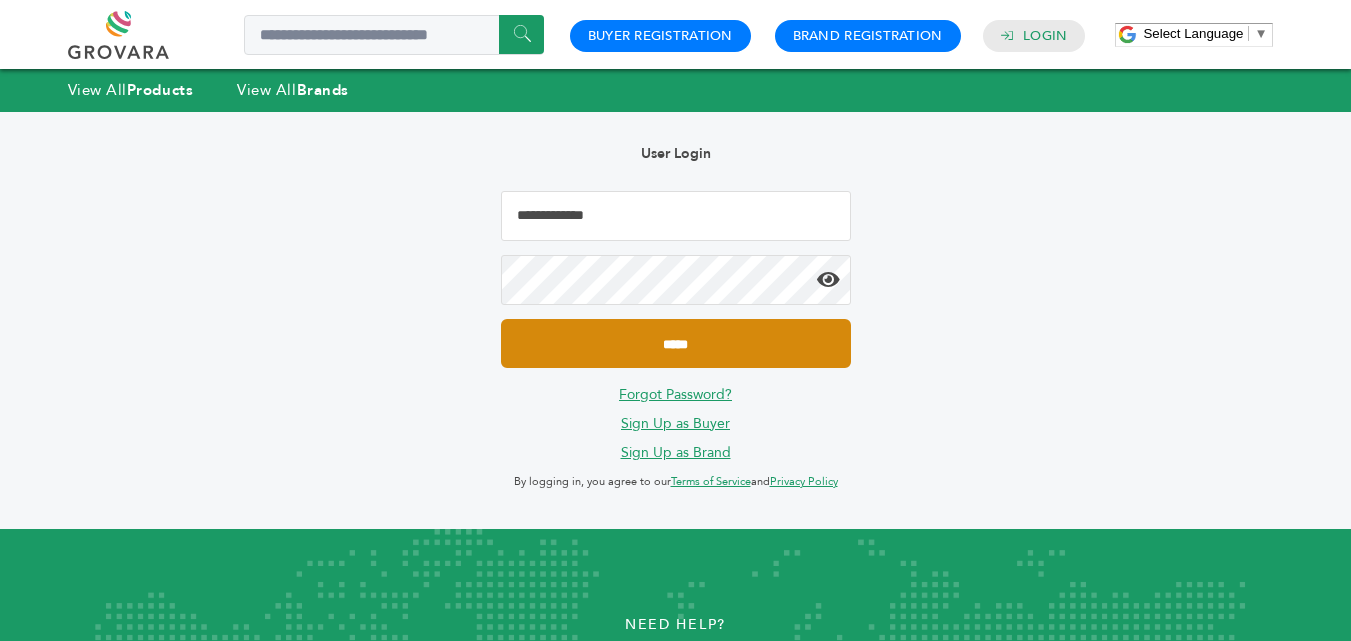 type on "**********" 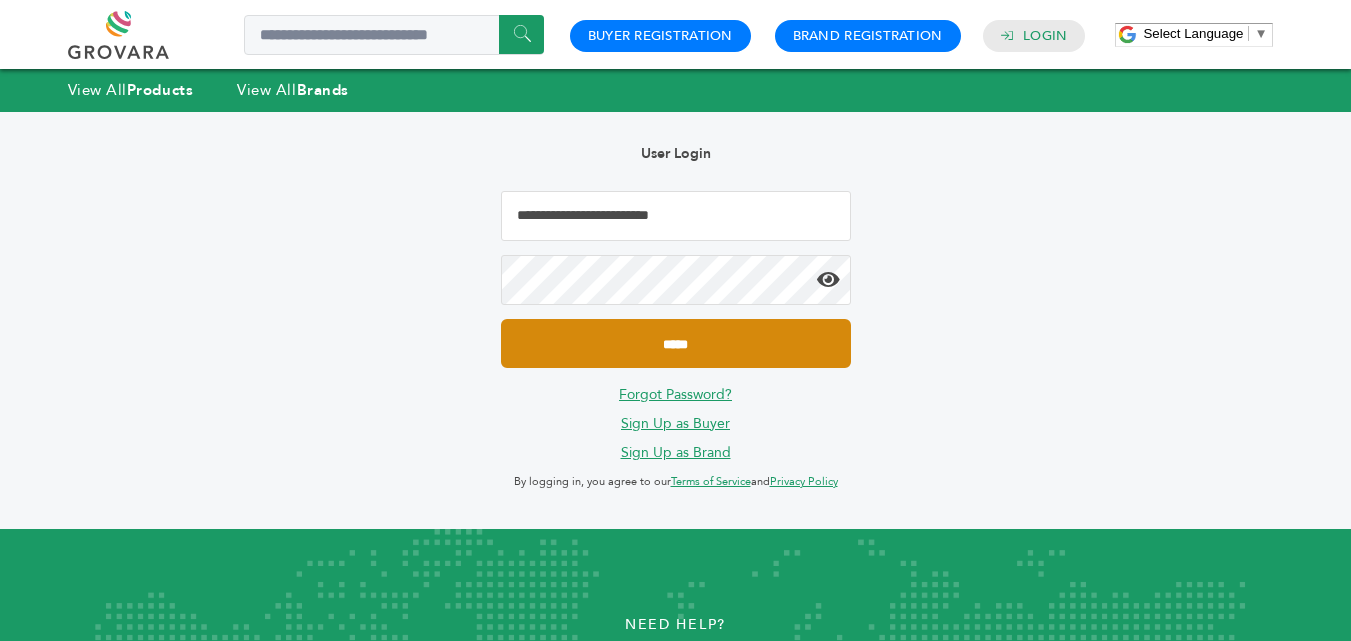 click on "*****" at bounding box center (676, 343) 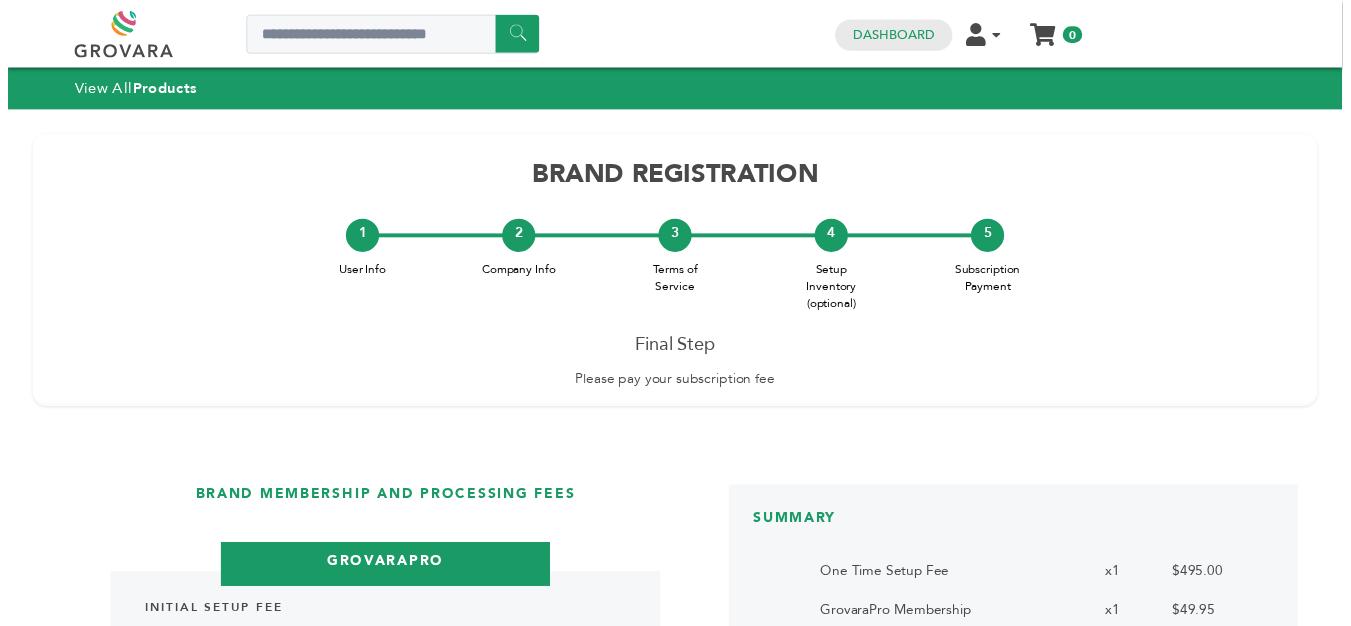 scroll, scrollTop: 0, scrollLeft: 0, axis: both 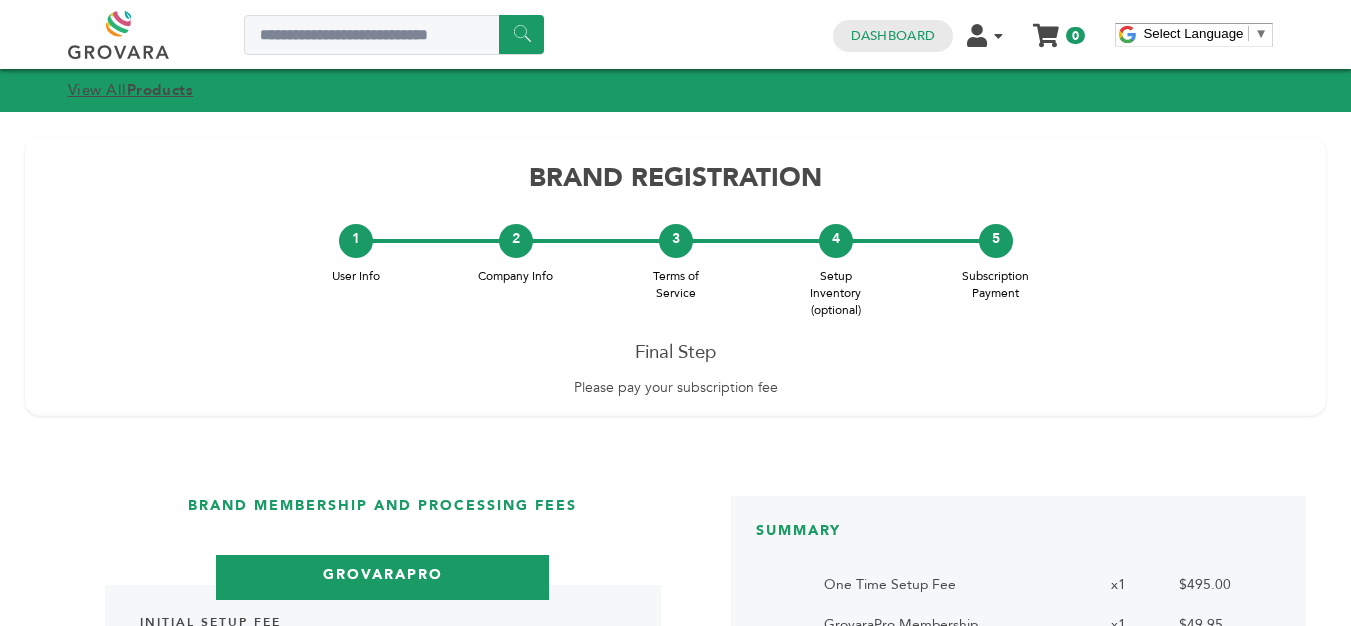 click on "View All  Products" at bounding box center [131, 90] 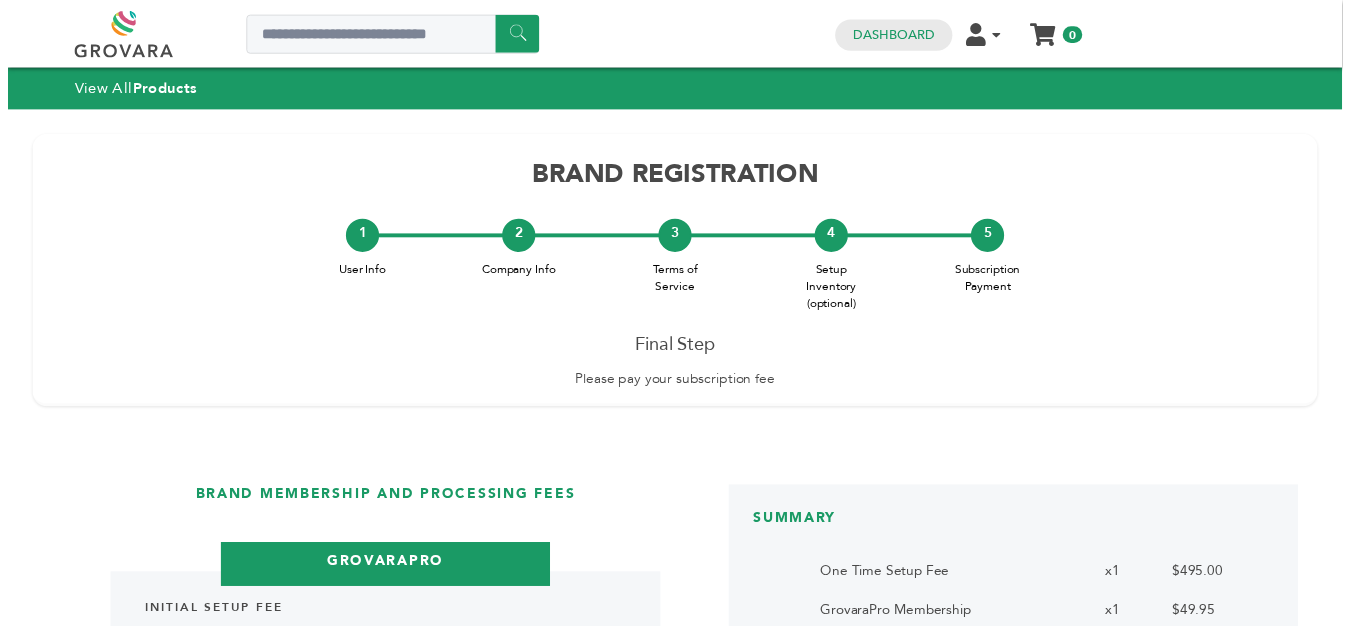 scroll, scrollTop: 0, scrollLeft: 0, axis: both 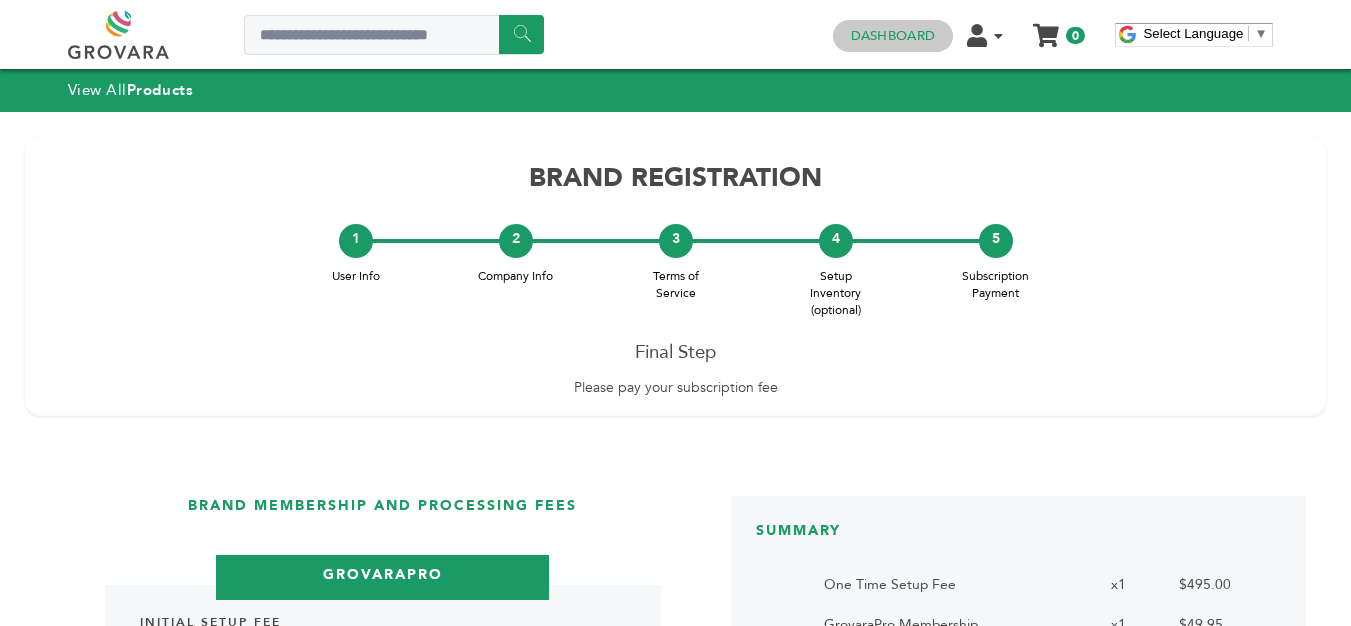 click on "Dashboard" at bounding box center [893, 36] 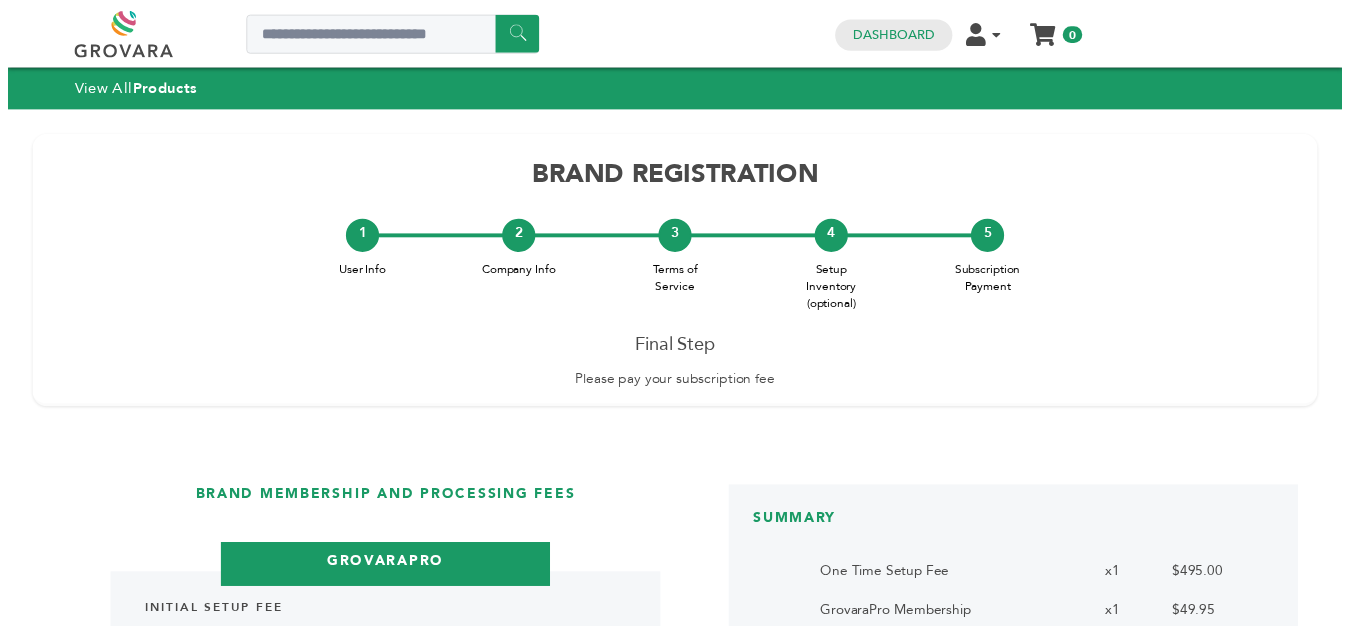 scroll, scrollTop: 0, scrollLeft: 0, axis: both 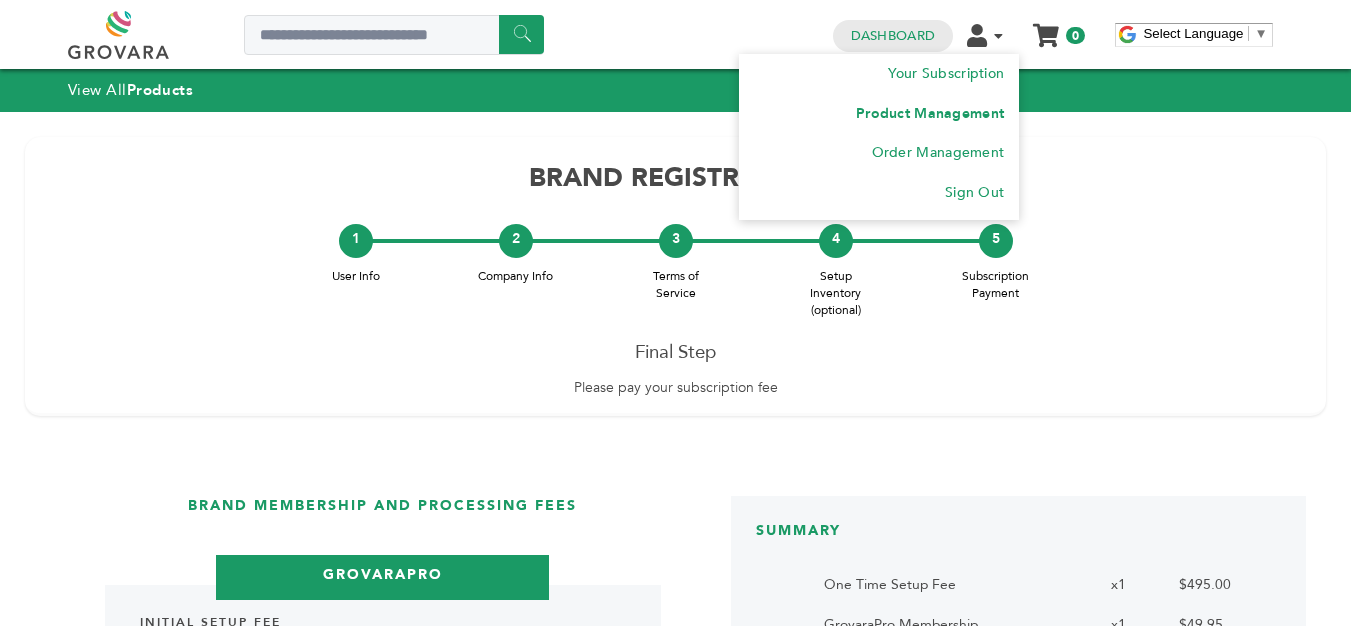 click on "Product Management" at bounding box center (930, 113) 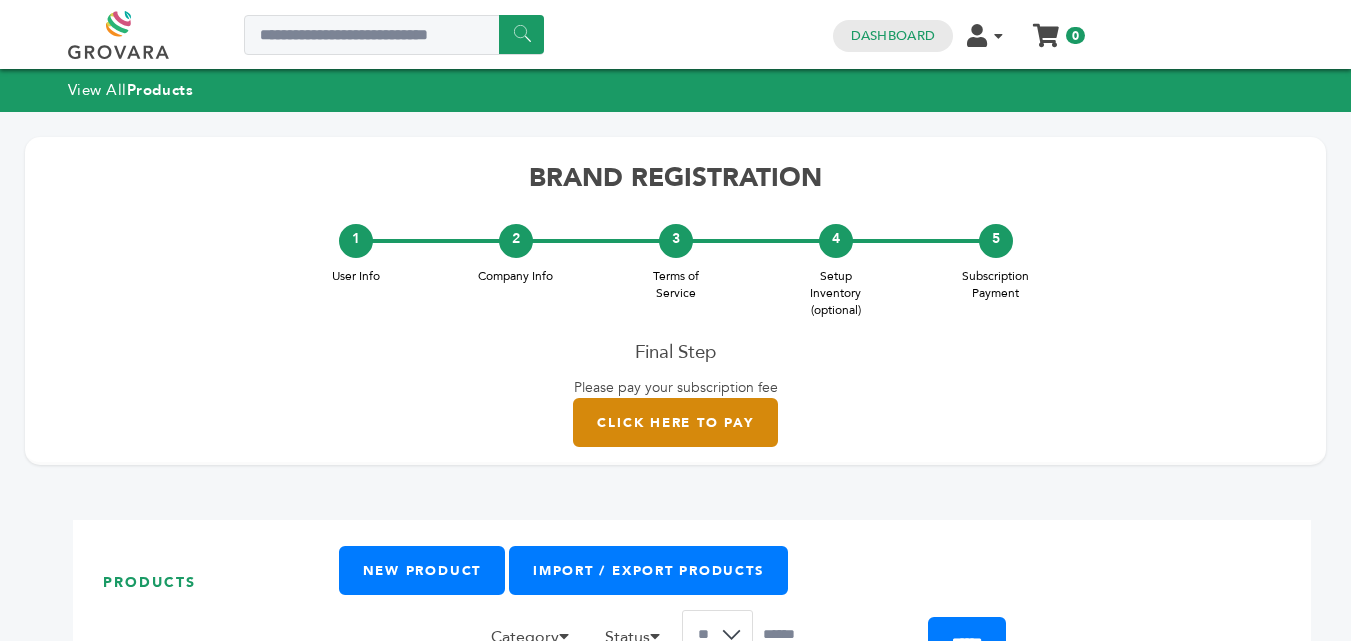 scroll, scrollTop: 0, scrollLeft: 0, axis: both 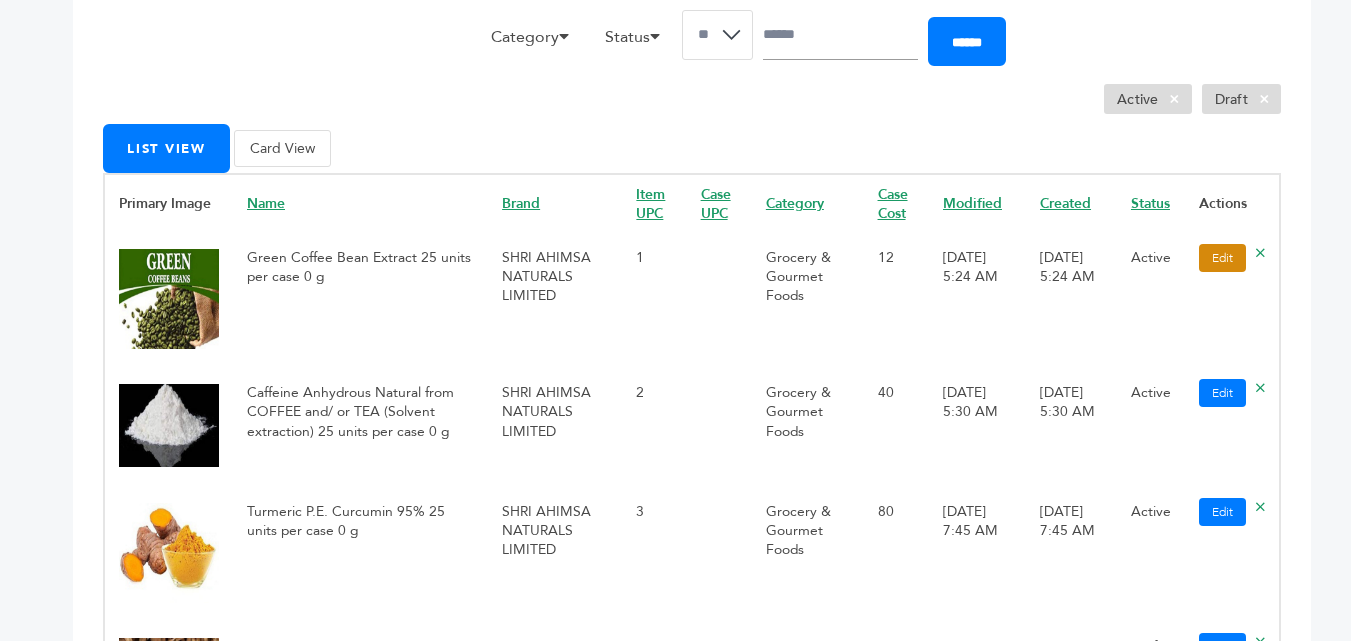 click on "Edit" at bounding box center (1222, 258) 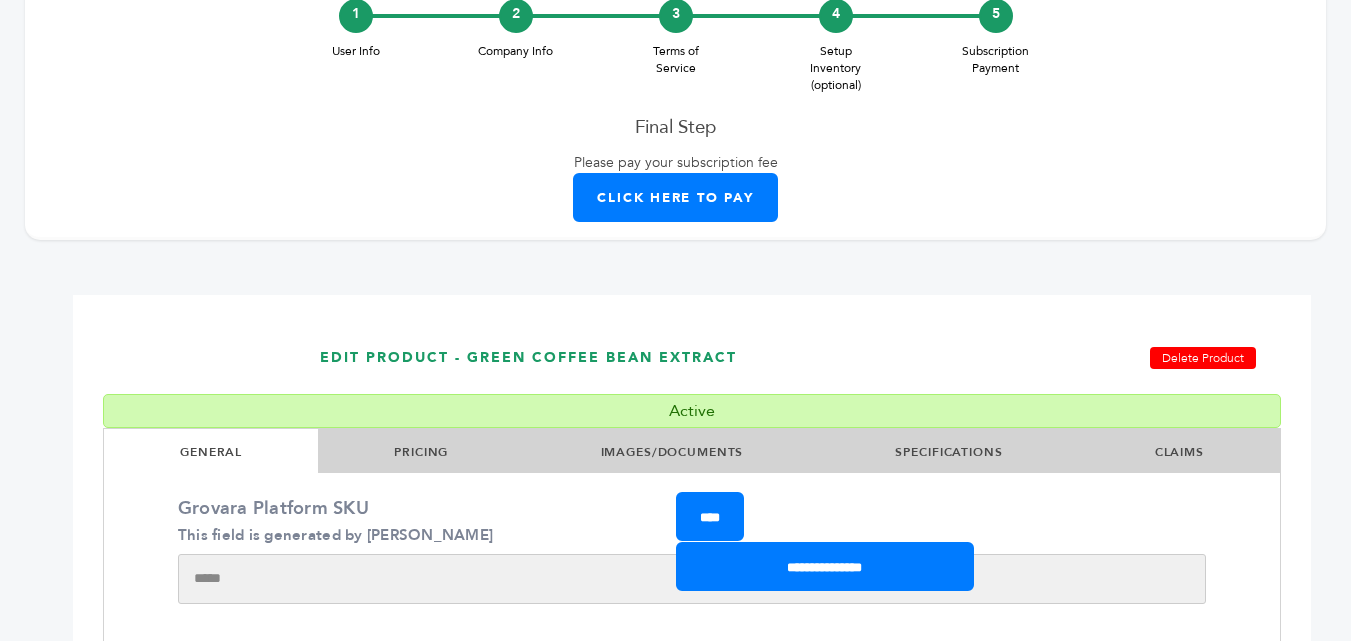 scroll, scrollTop: 400, scrollLeft: 0, axis: vertical 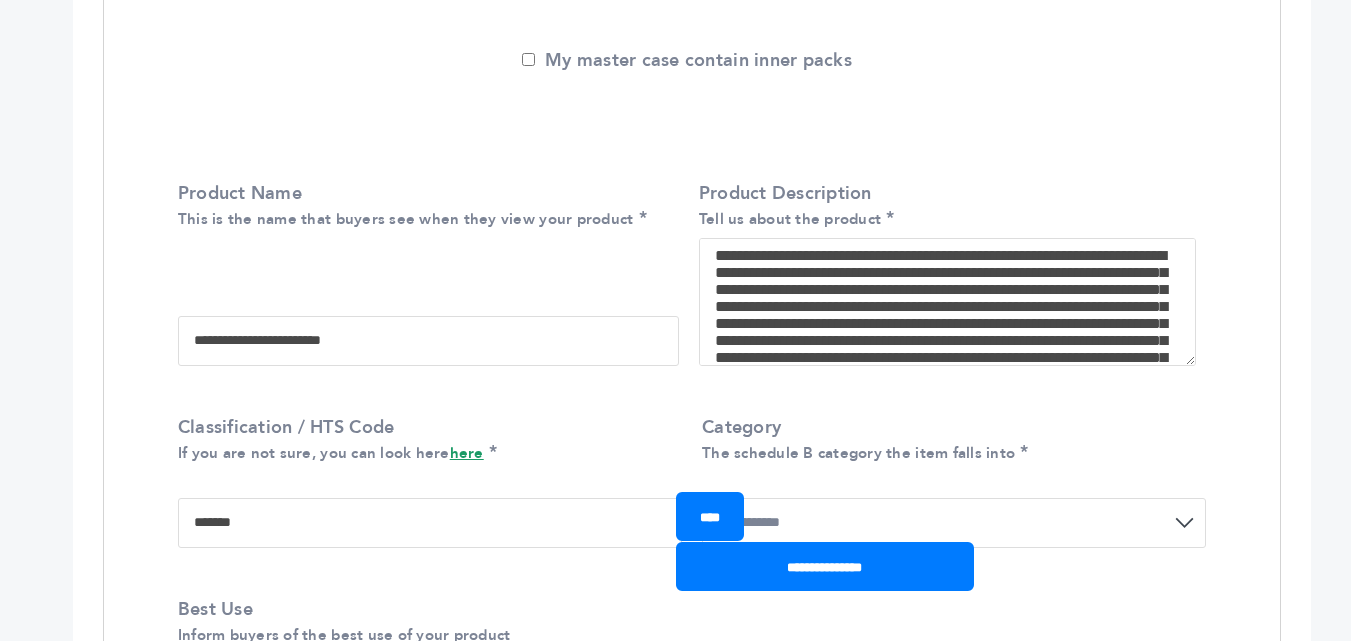 drag, startPoint x: 373, startPoint y: 339, endPoint x: 15, endPoint y: 332, distance: 358.06842 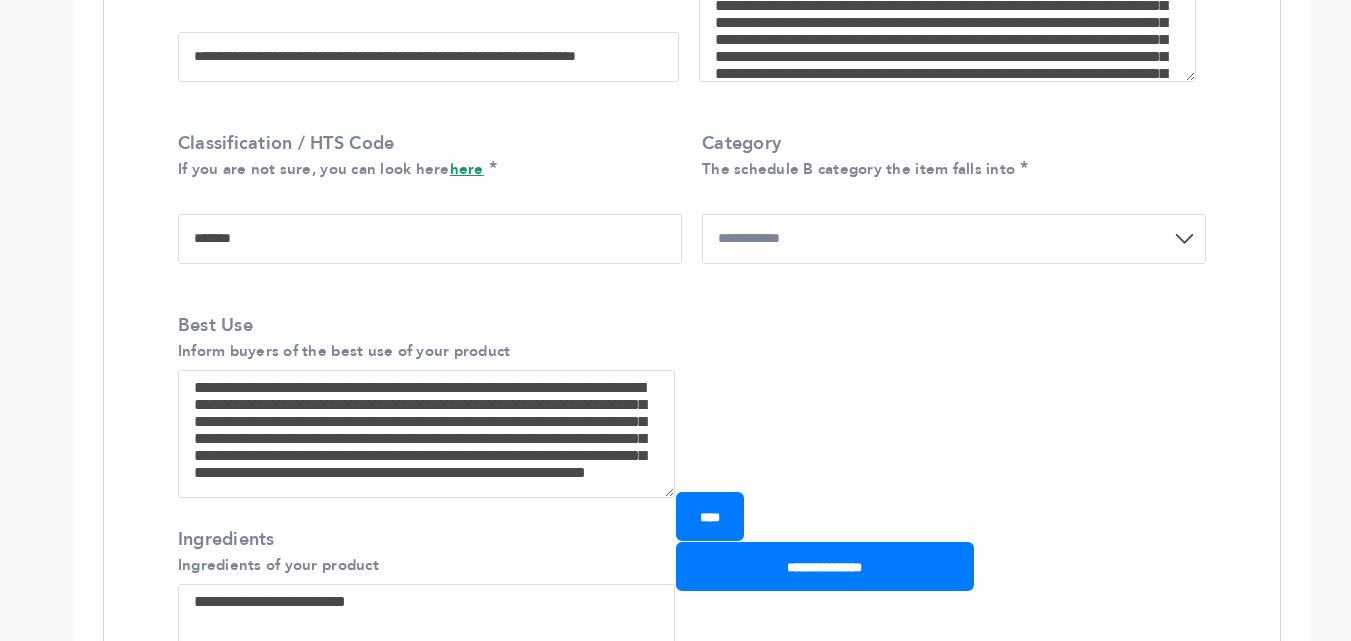 scroll, scrollTop: 1568, scrollLeft: 0, axis: vertical 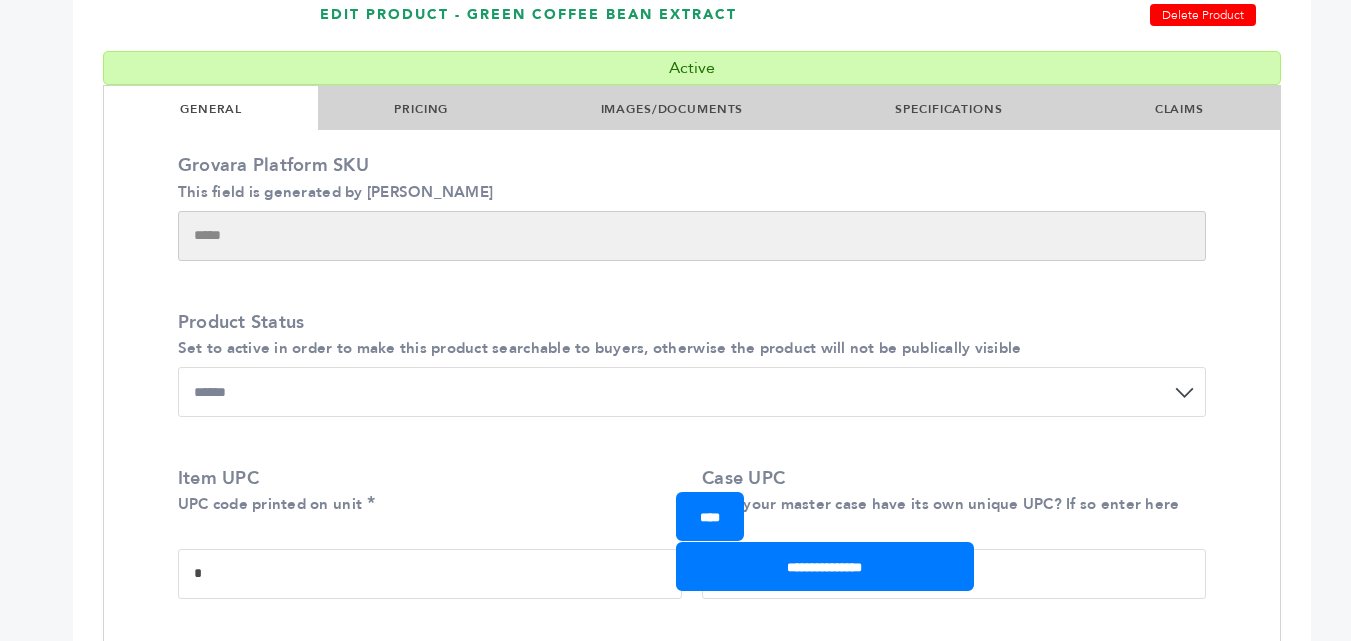 click on "IMAGES/DOCUMENTS" at bounding box center [672, 109] 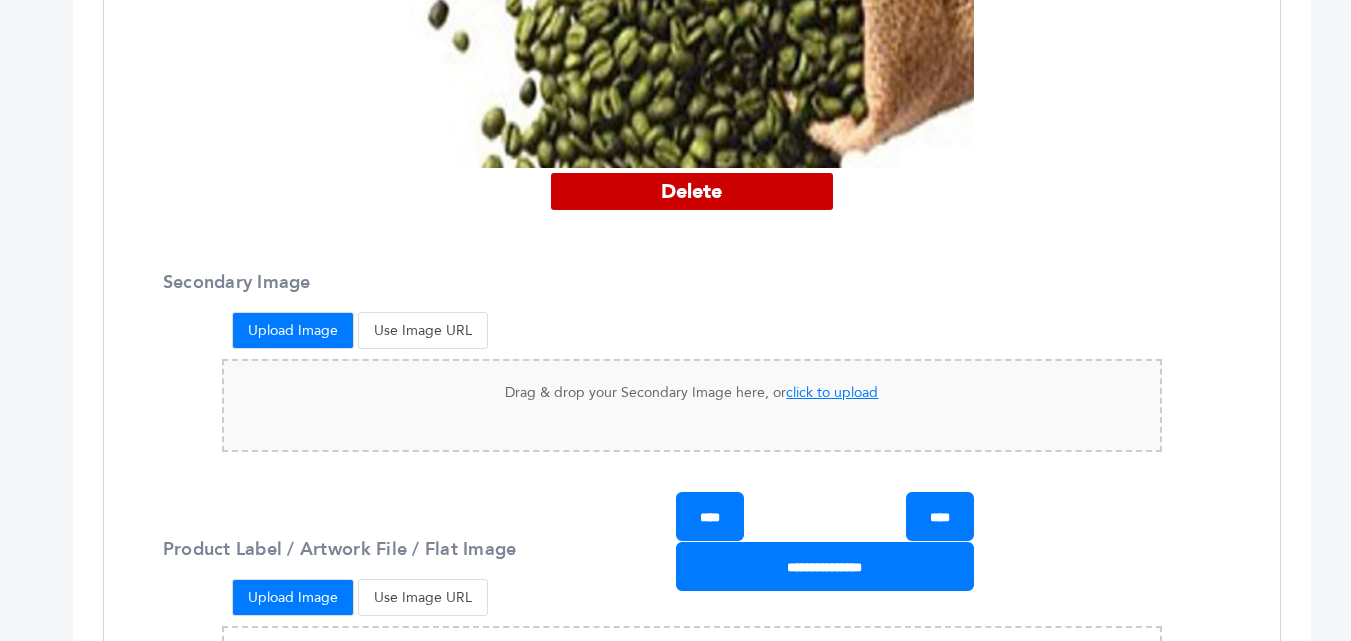 scroll, scrollTop: 1368, scrollLeft: 0, axis: vertical 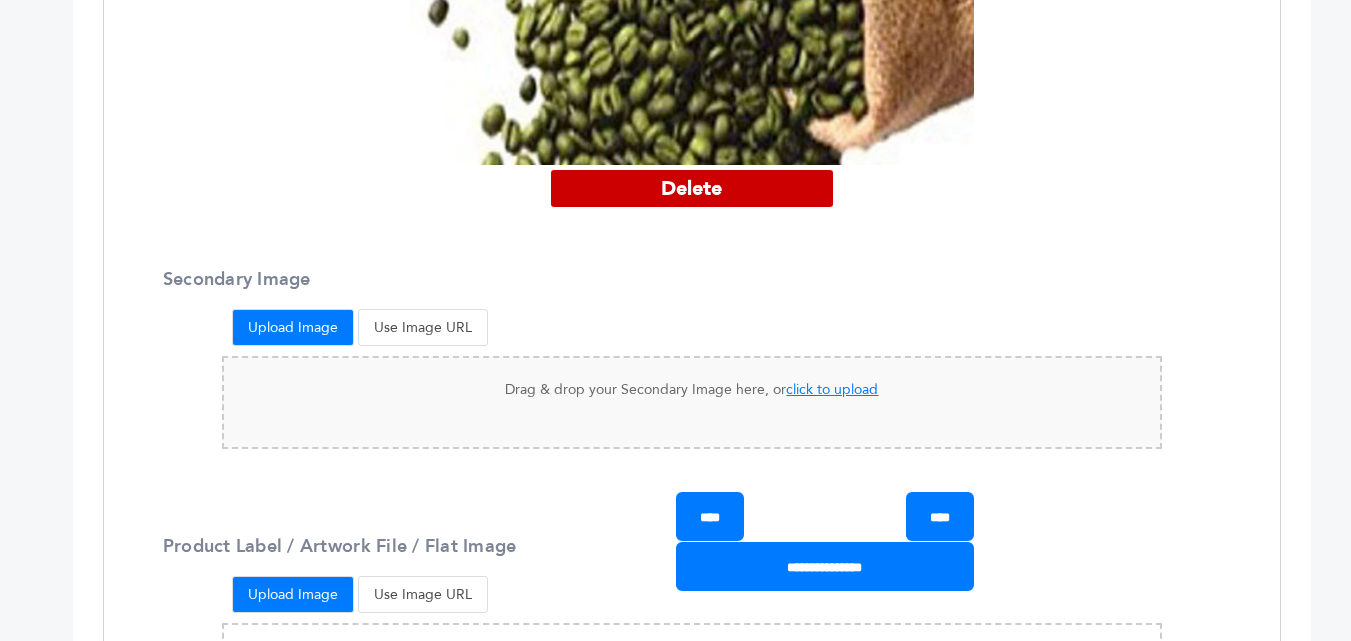 click on "click to upload" at bounding box center [832, 389] 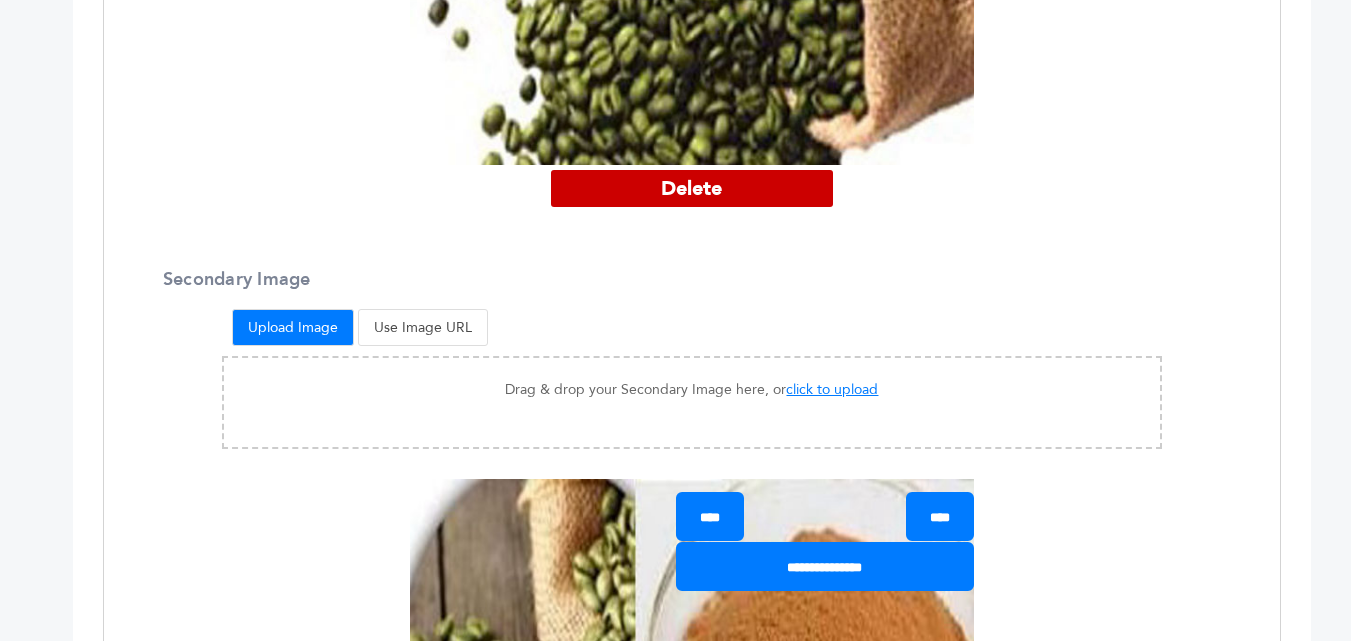 click on "Delete" at bounding box center (692, 188) 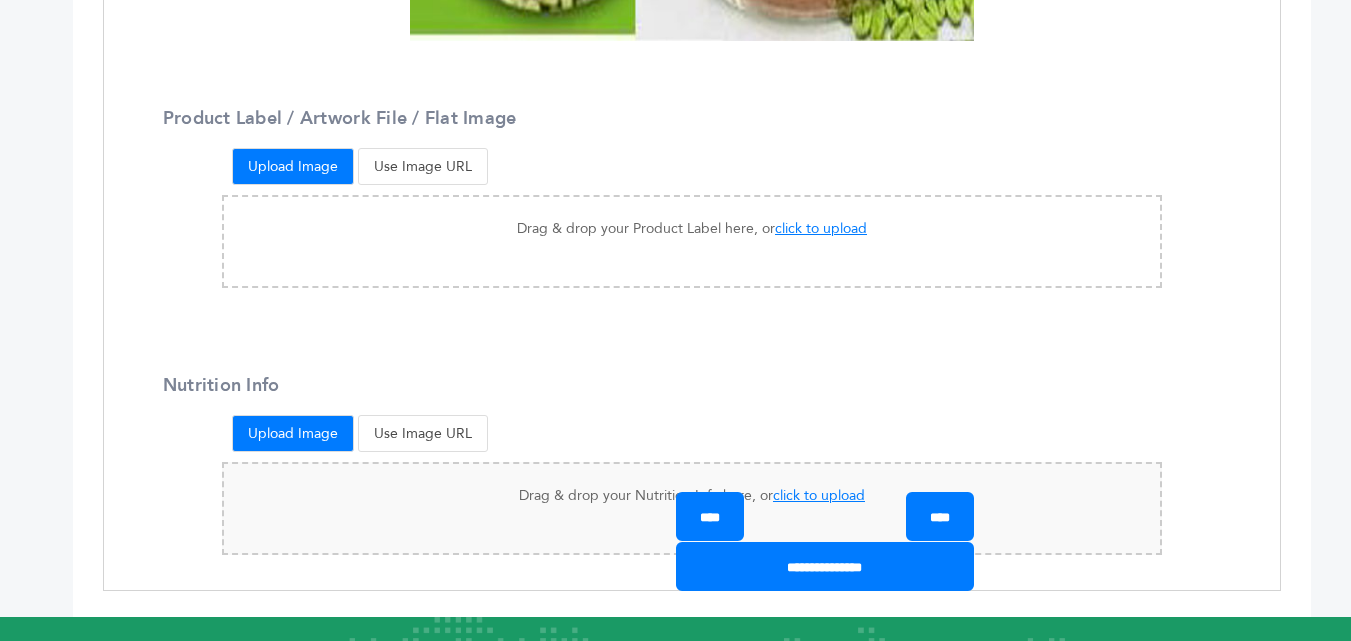 scroll, scrollTop: 1768, scrollLeft: 0, axis: vertical 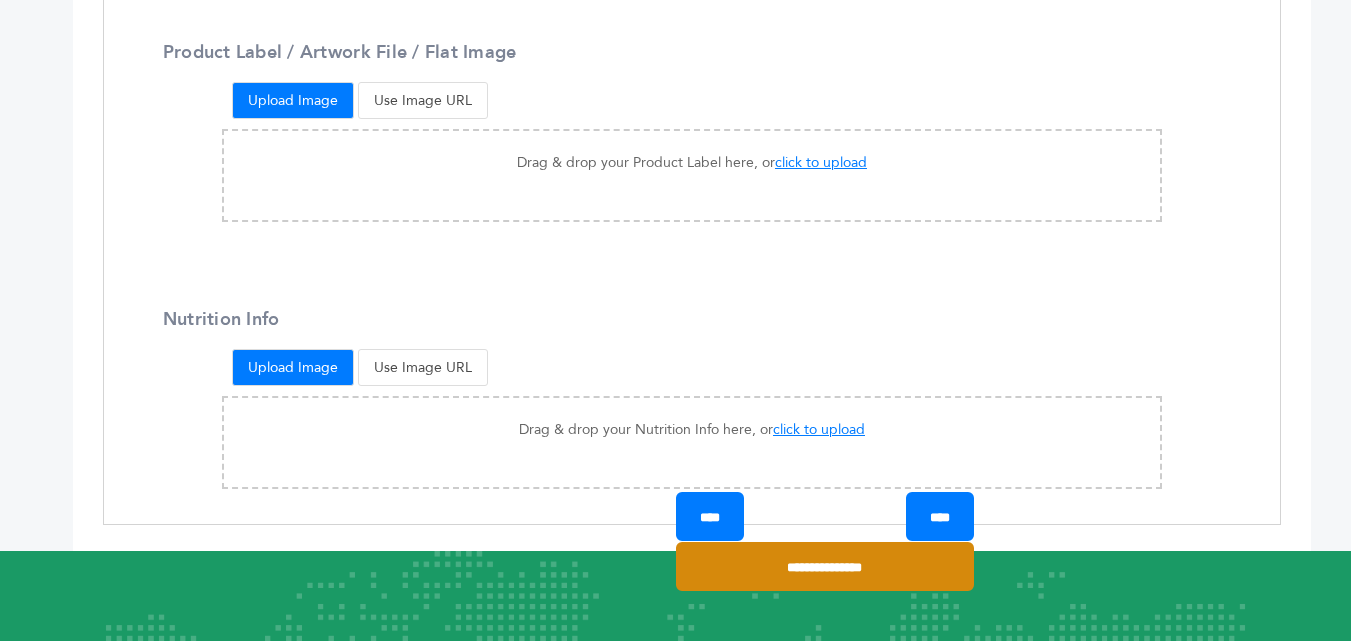 click on "**********" at bounding box center [825, 566] 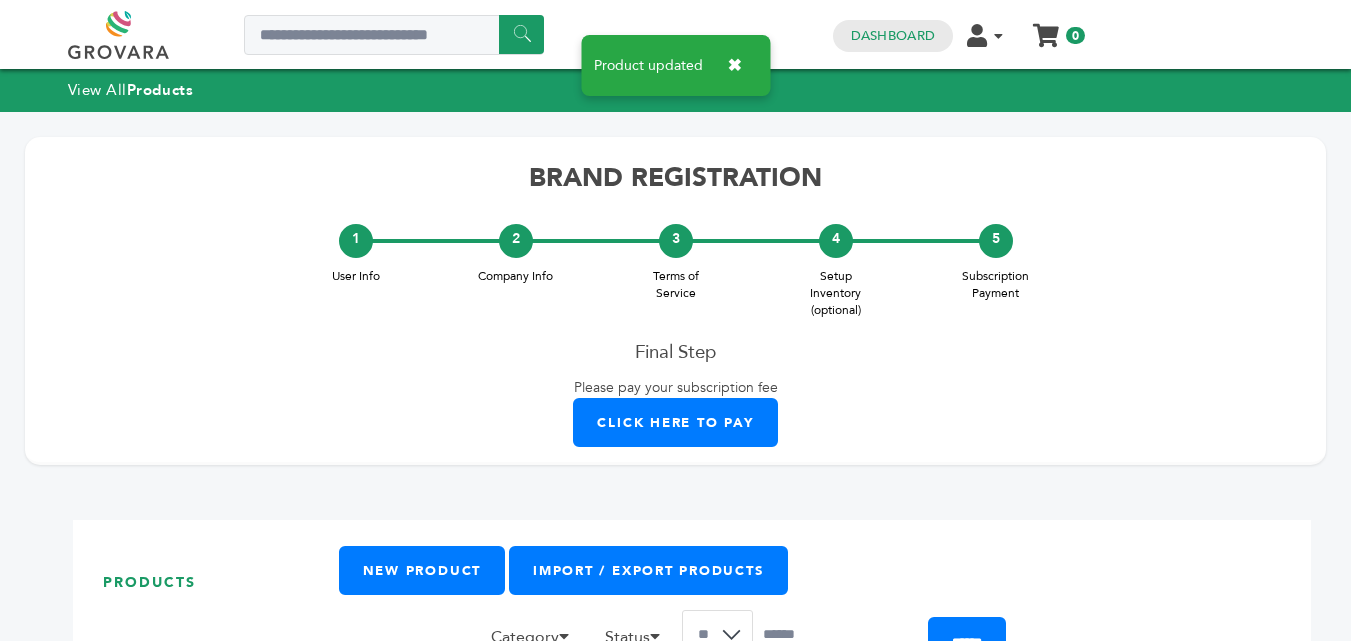 scroll, scrollTop: 400, scrollLeft: 0, axis: vertical 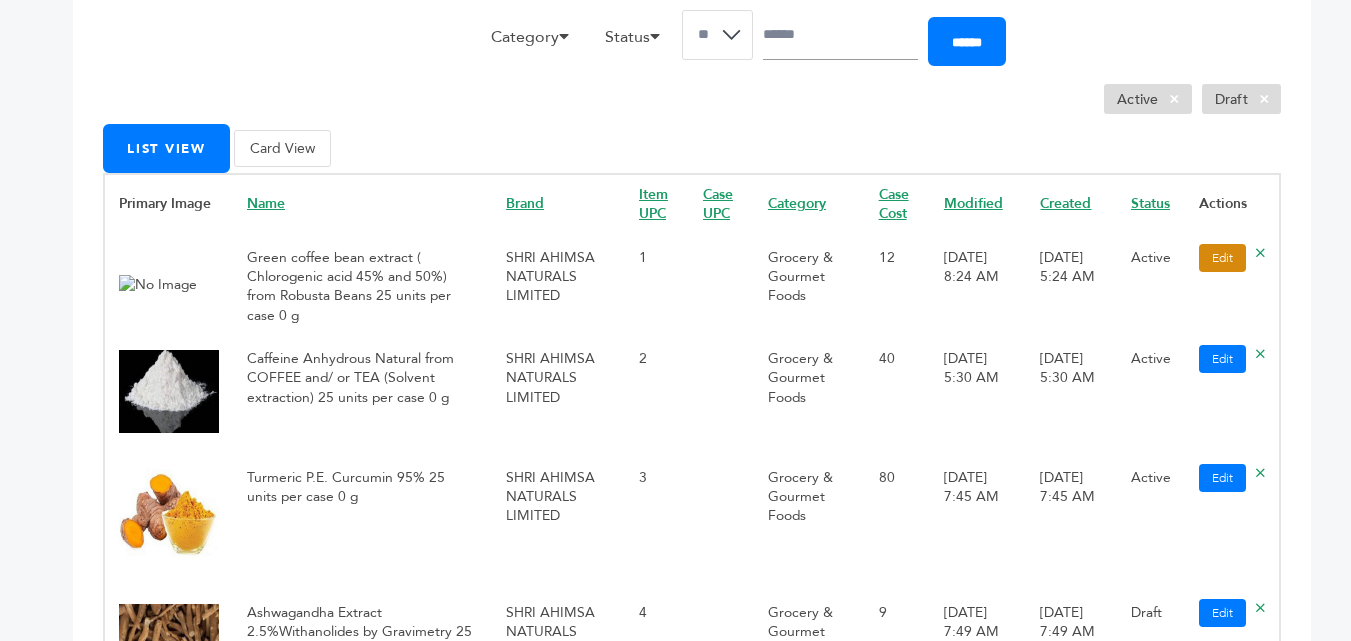 click on "Edit" at bounding box center (1222, 258) 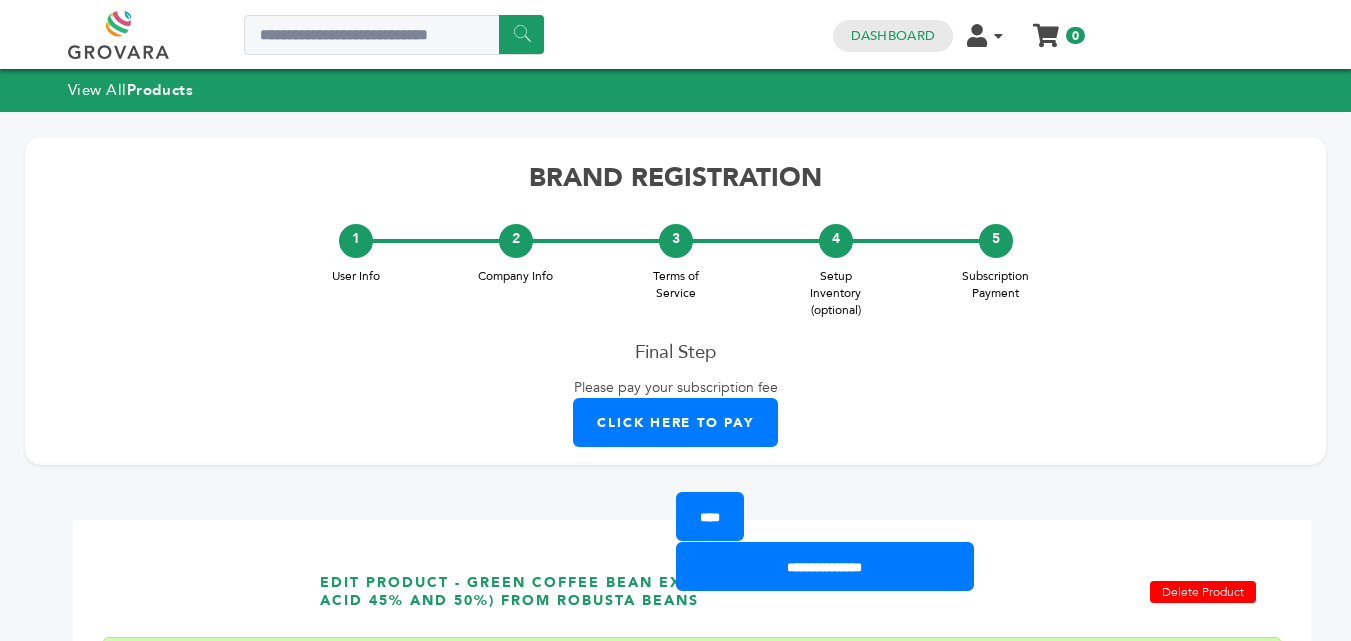 scroll, scrollTop: 226, scrollLeft: 0, axis: vertical 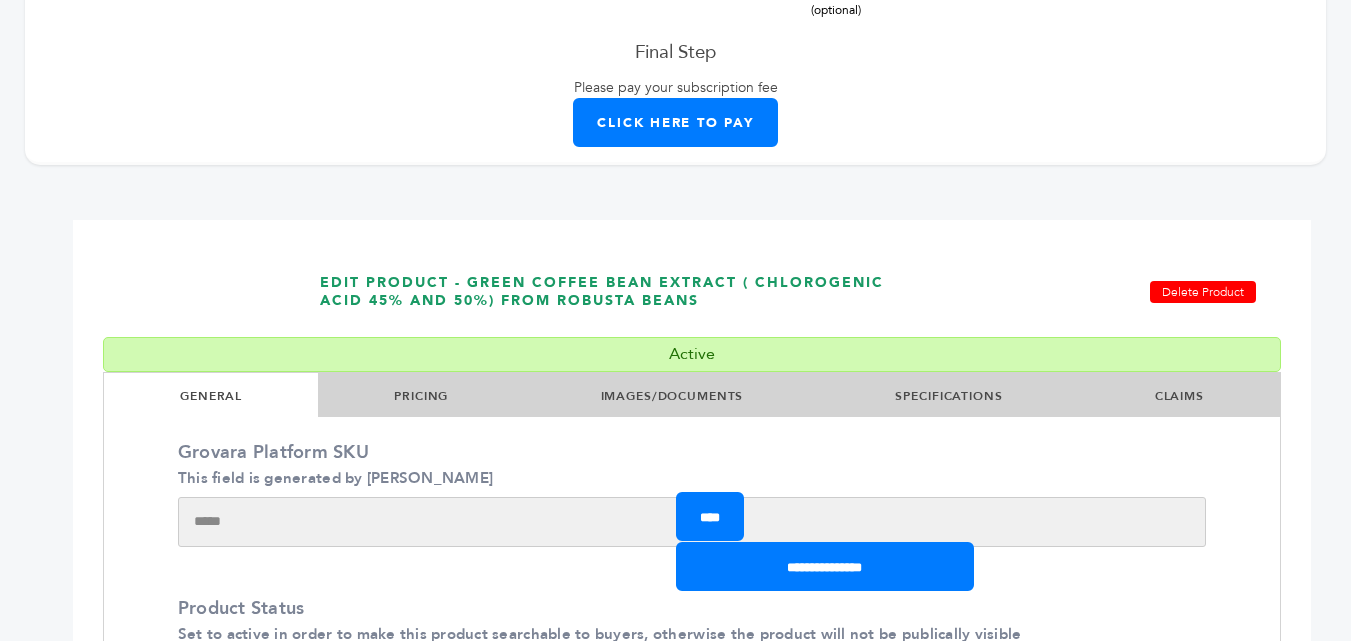 click on "IMAGES/DOCUMENTS" at bounding box center [672, 396] 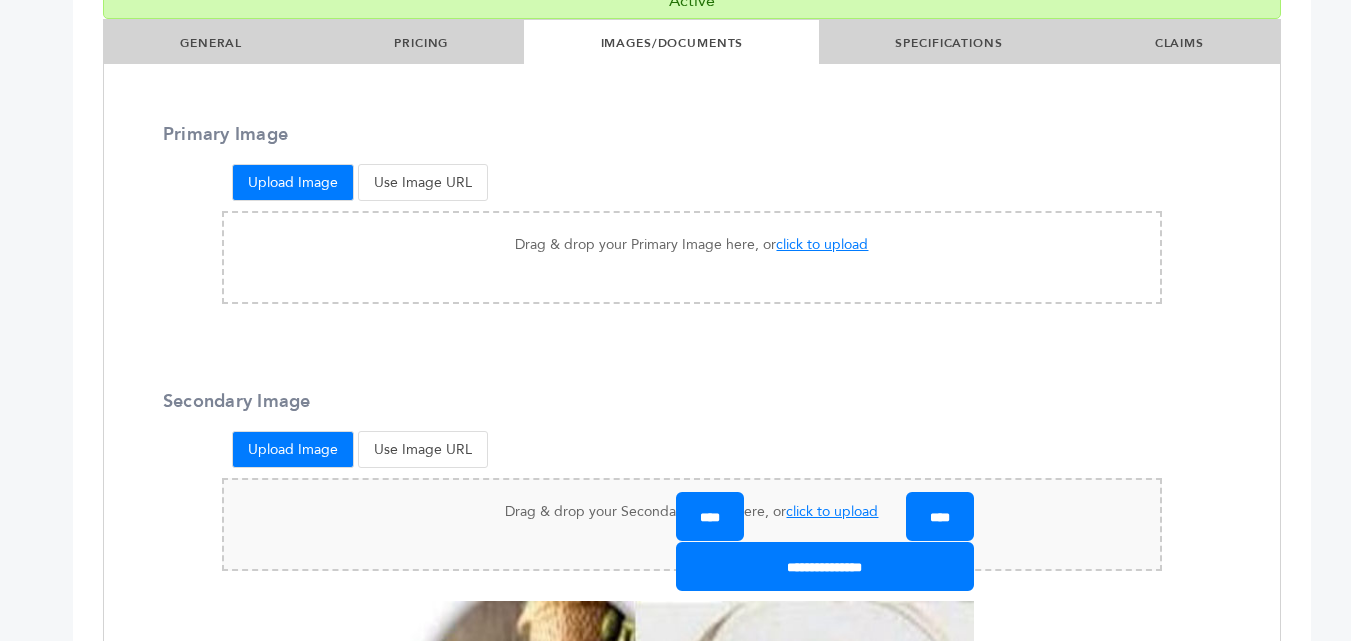 scroll, scrollTop: 800, scrollLeft: 0, axis: vertical 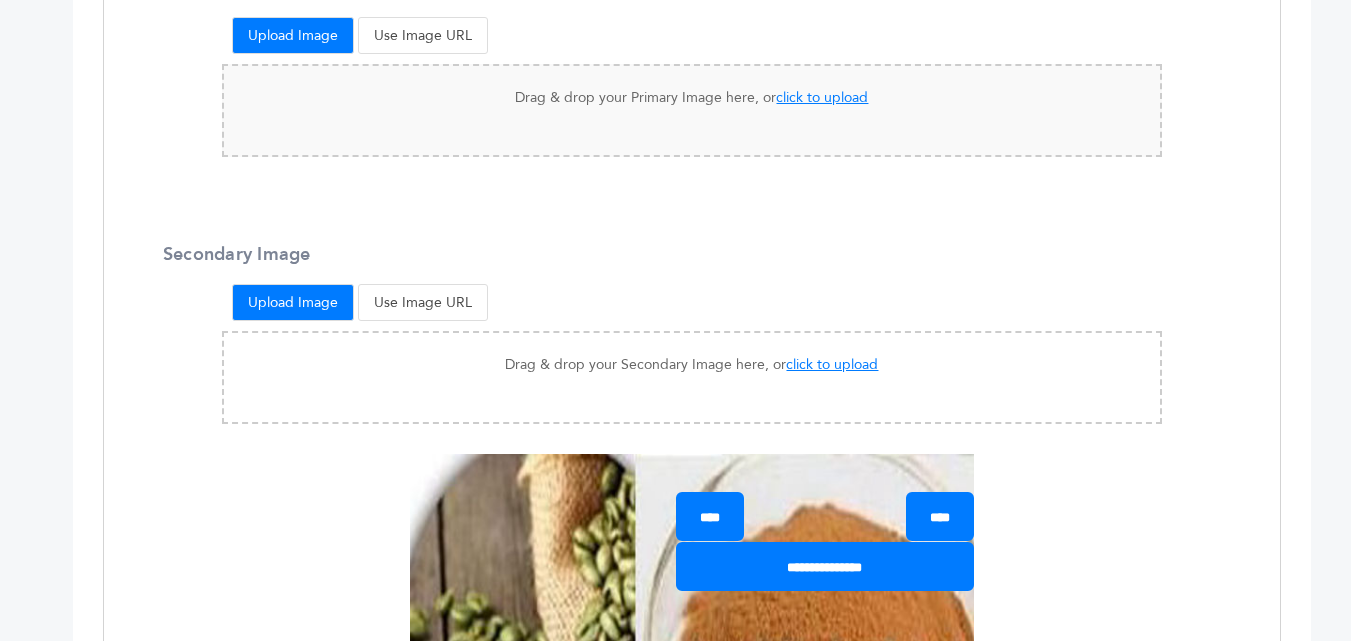 click on "click to upload" at bounding box center [822, 97] 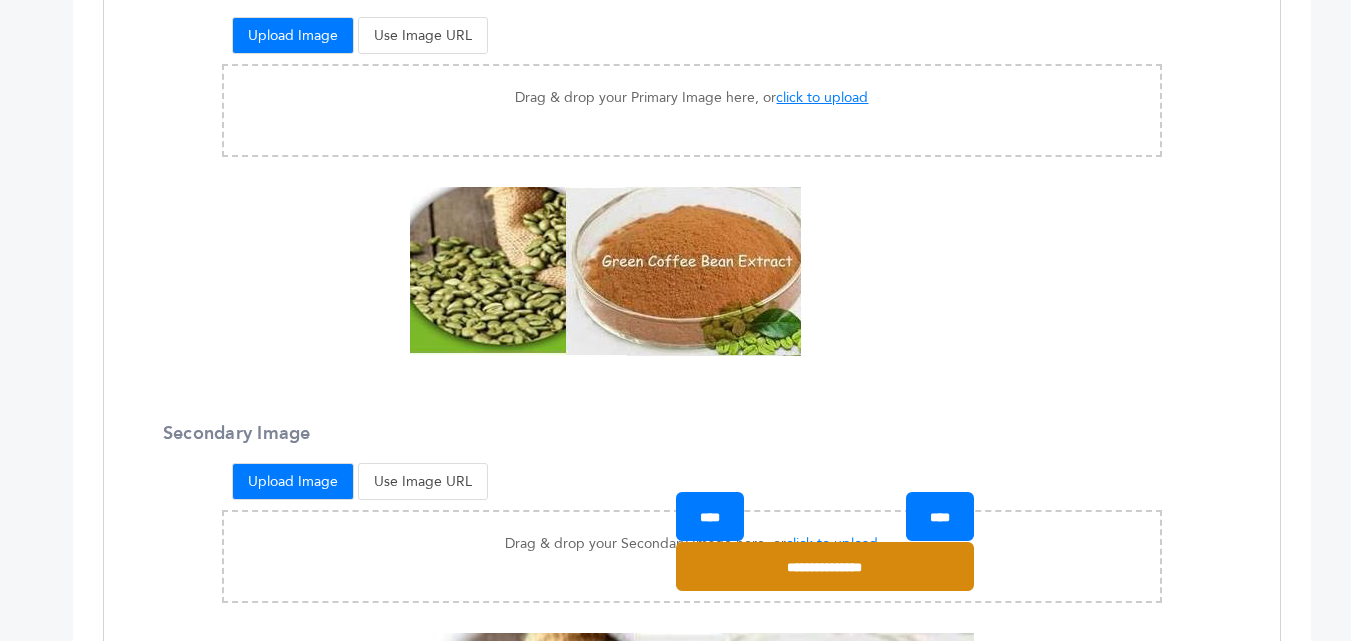 click on "**********" at bounding box center (825, 566) 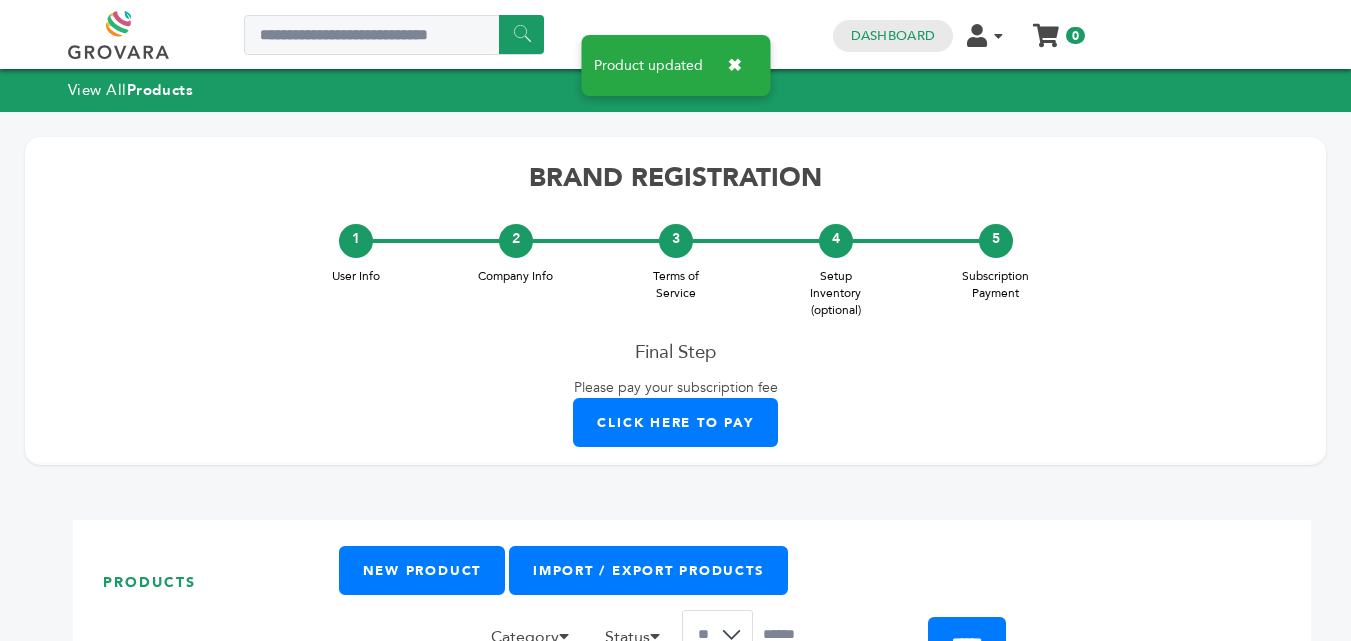 scroll, scrollTop: 0, scrollLeft: 0, axis: both 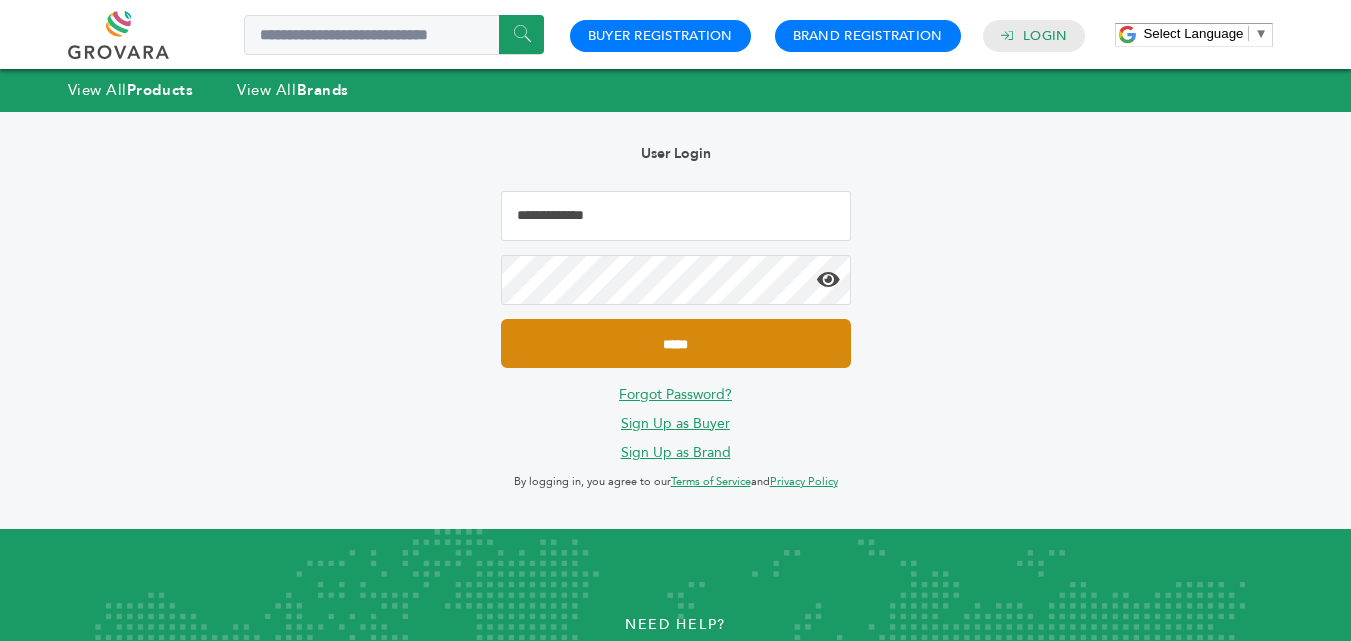 type on "**********" 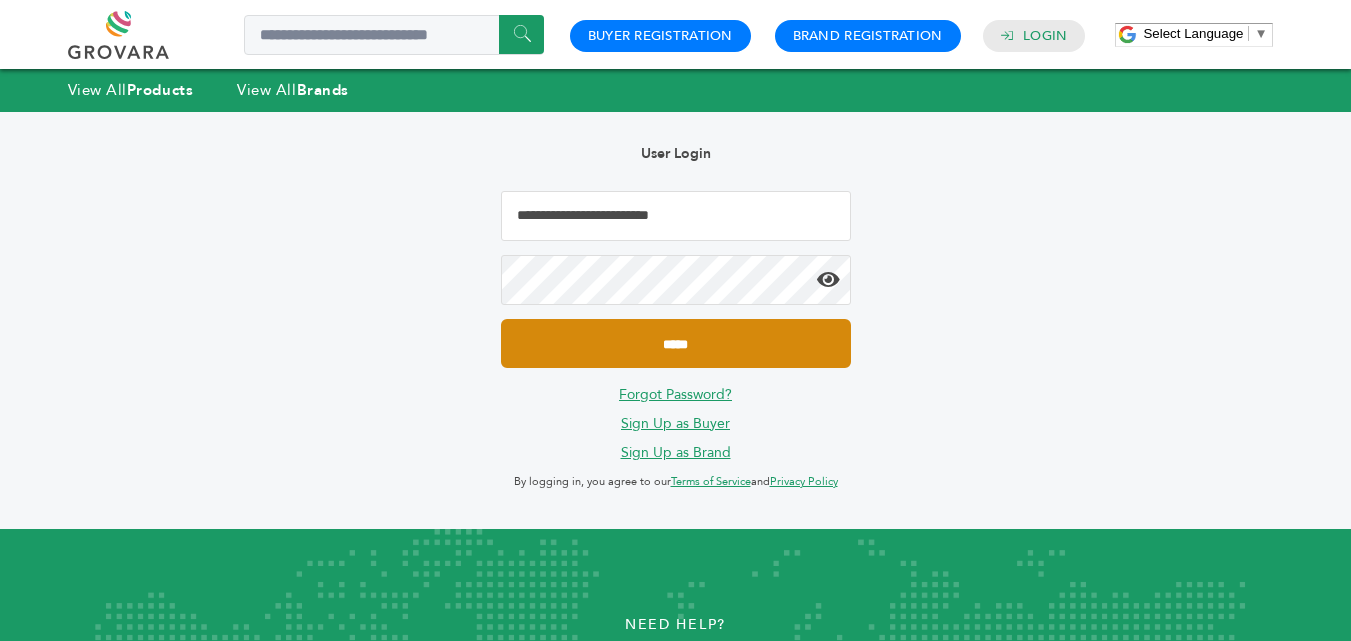 click on "*****" at bounding box center (676, 343) 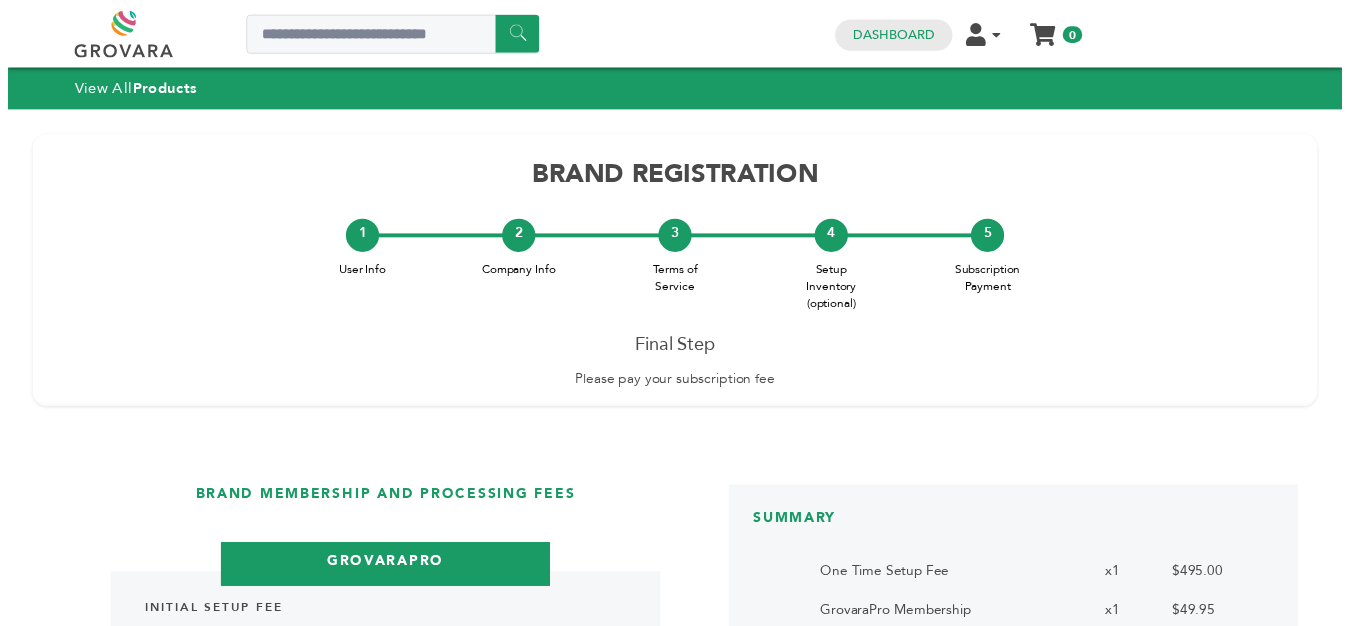 scroll, scrollTop: 0, scrollLeft: 0, axis: both 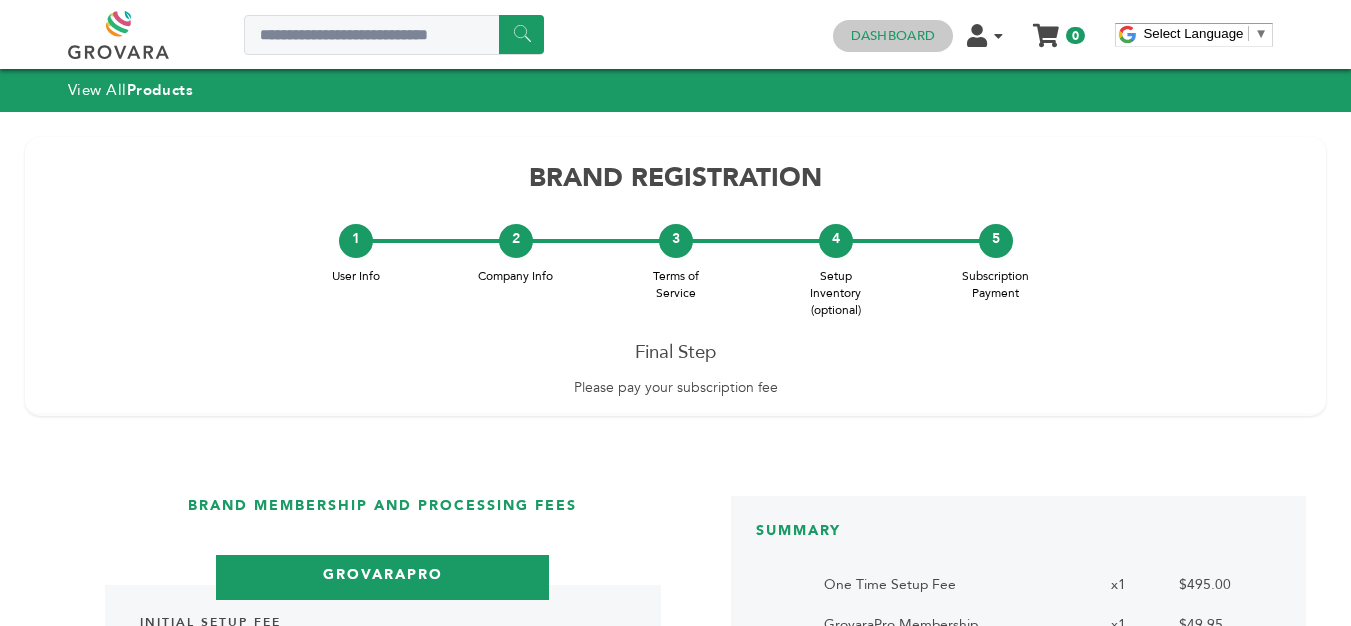 click on "Dashboard" at bounding box center (893, 36) 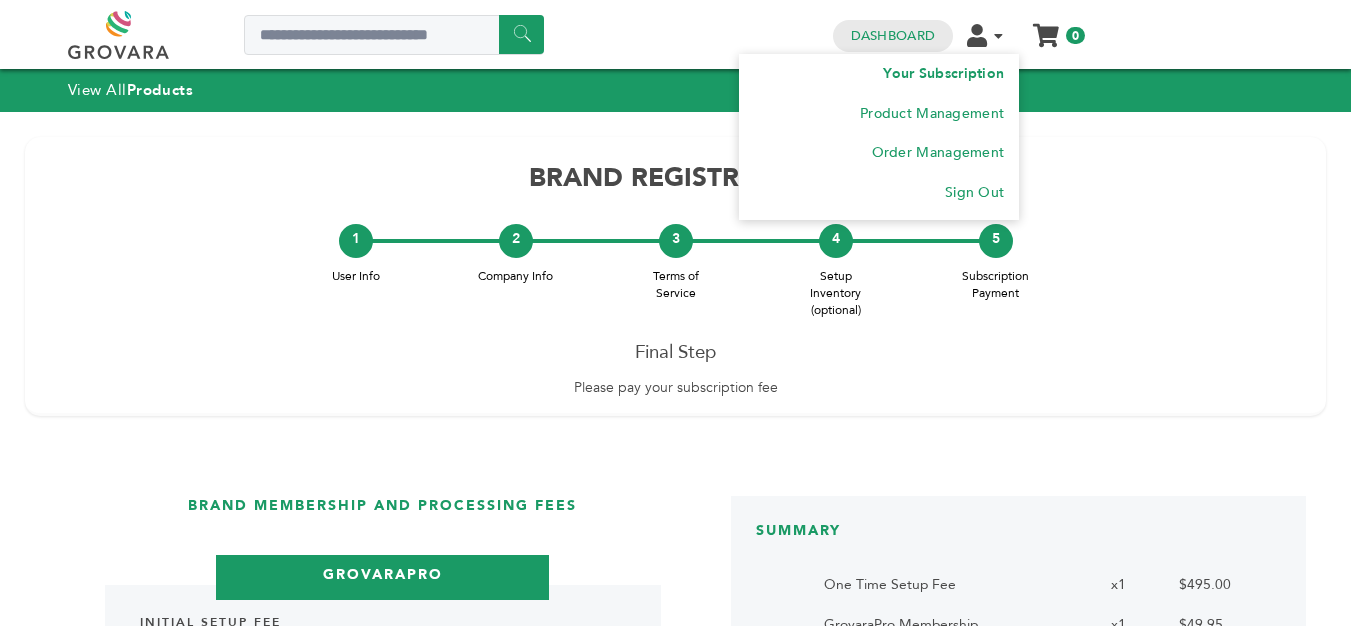scroll, scrollTop: 0, scrollLeft: 0, axis: both 